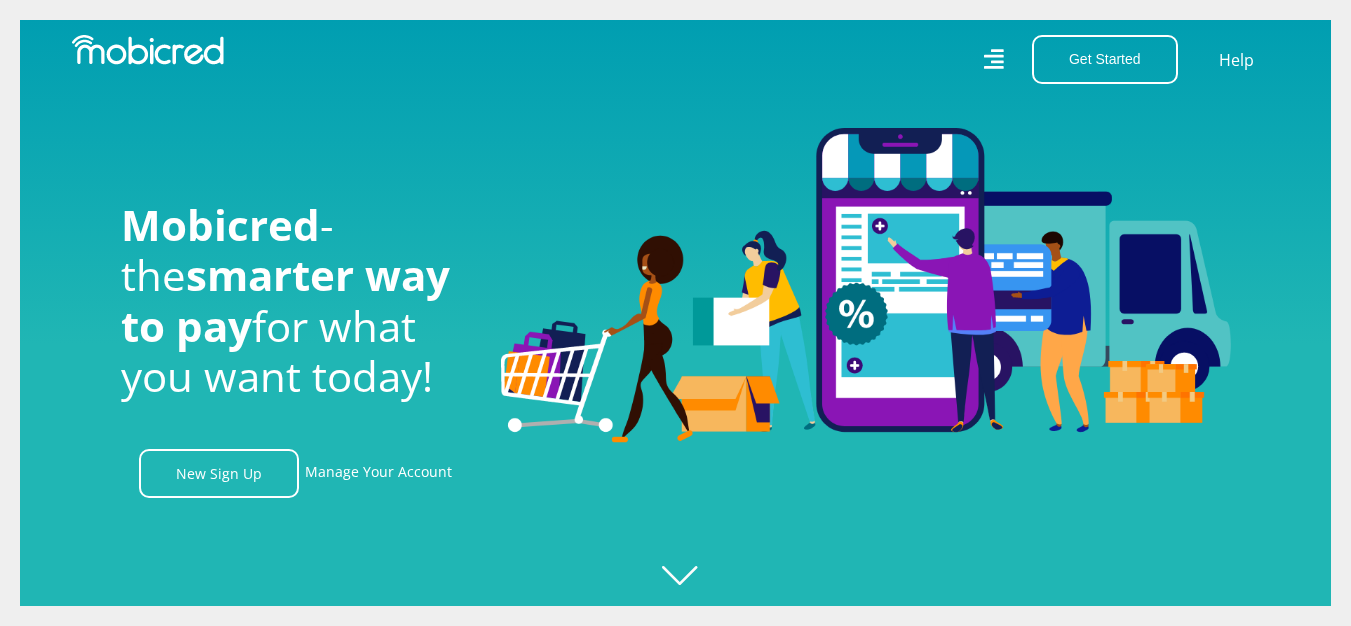 scroll, scrollTop: 0, scrollLeft: 0, axis: both 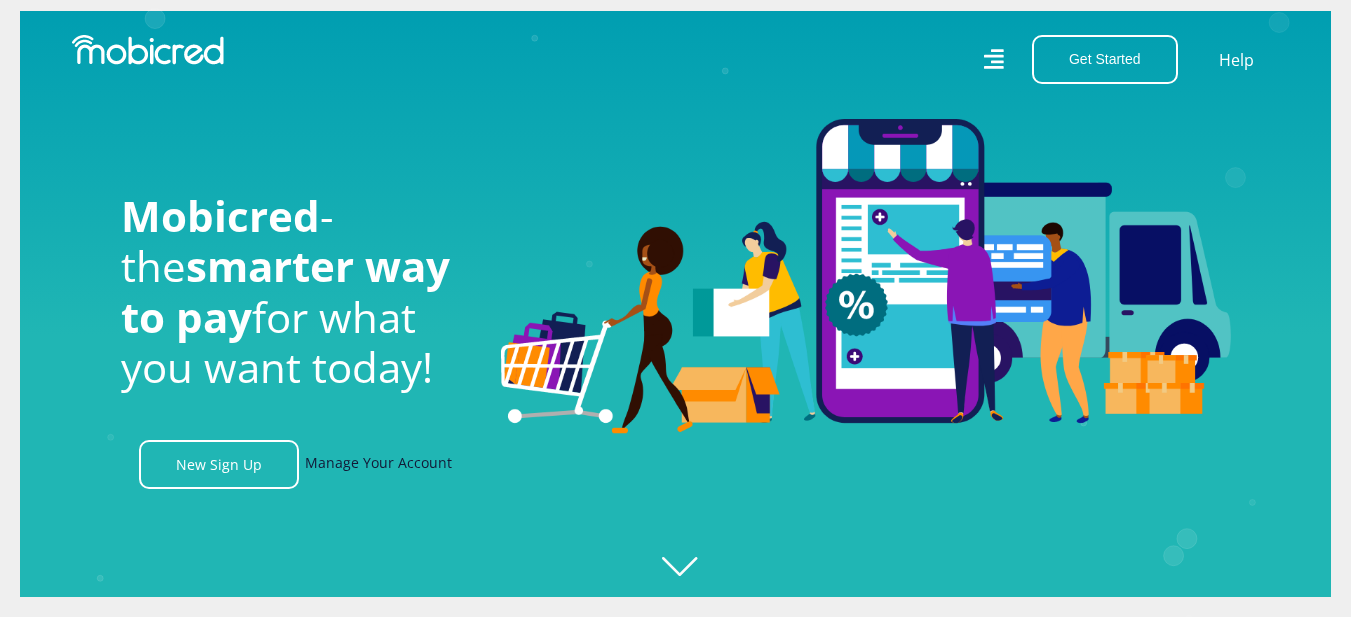 click on "Manage Your Account" at bounding box center (378, 464) 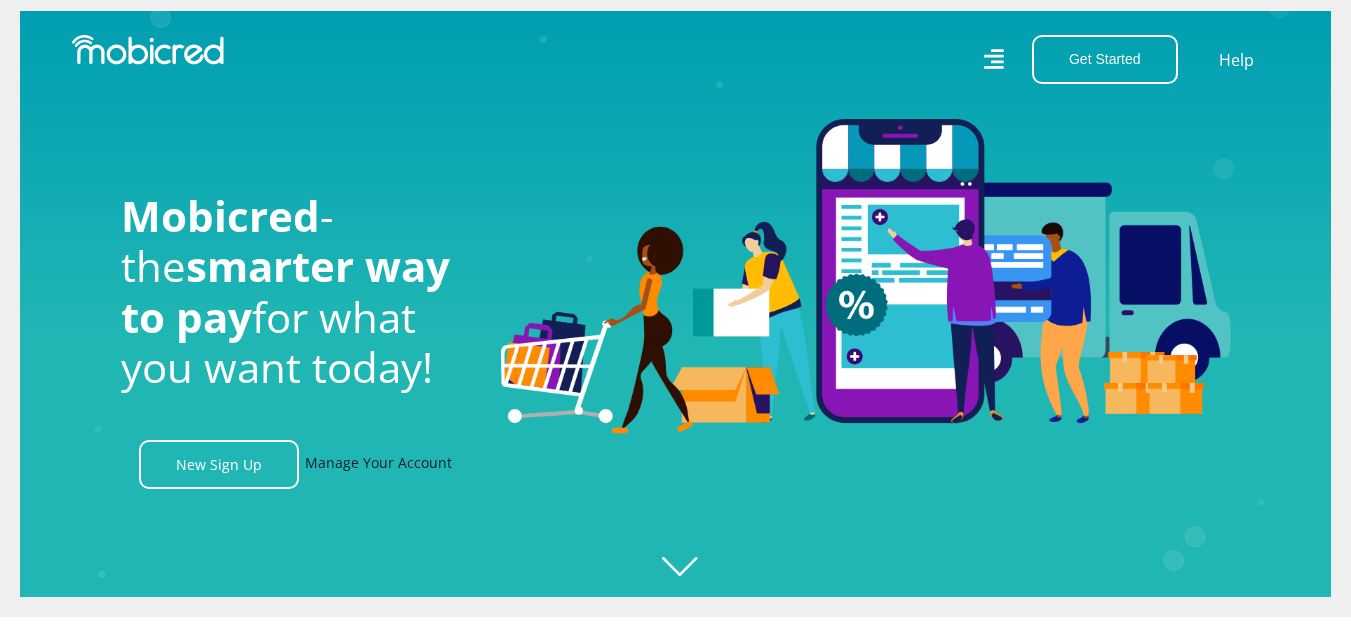 scroll, scrollTop: 0, scrollLeft: 4560, axis: horizontal 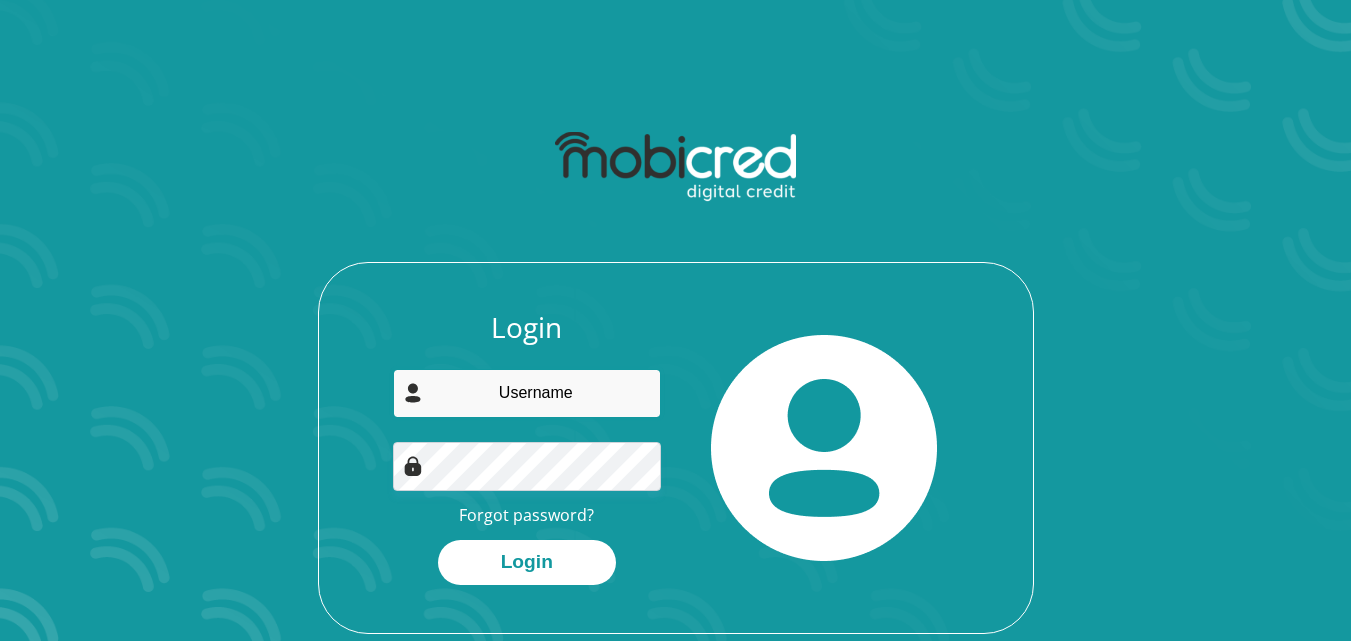click at bounding box center (527, 393) 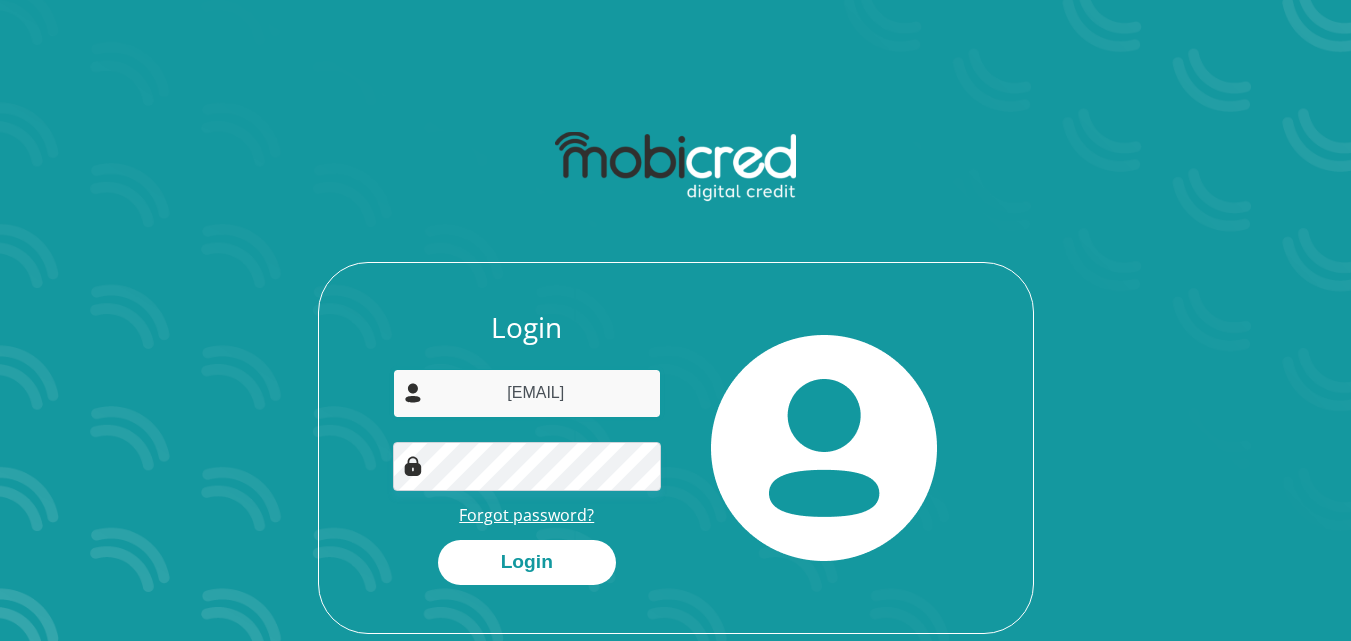 type on "[EMAIL]" 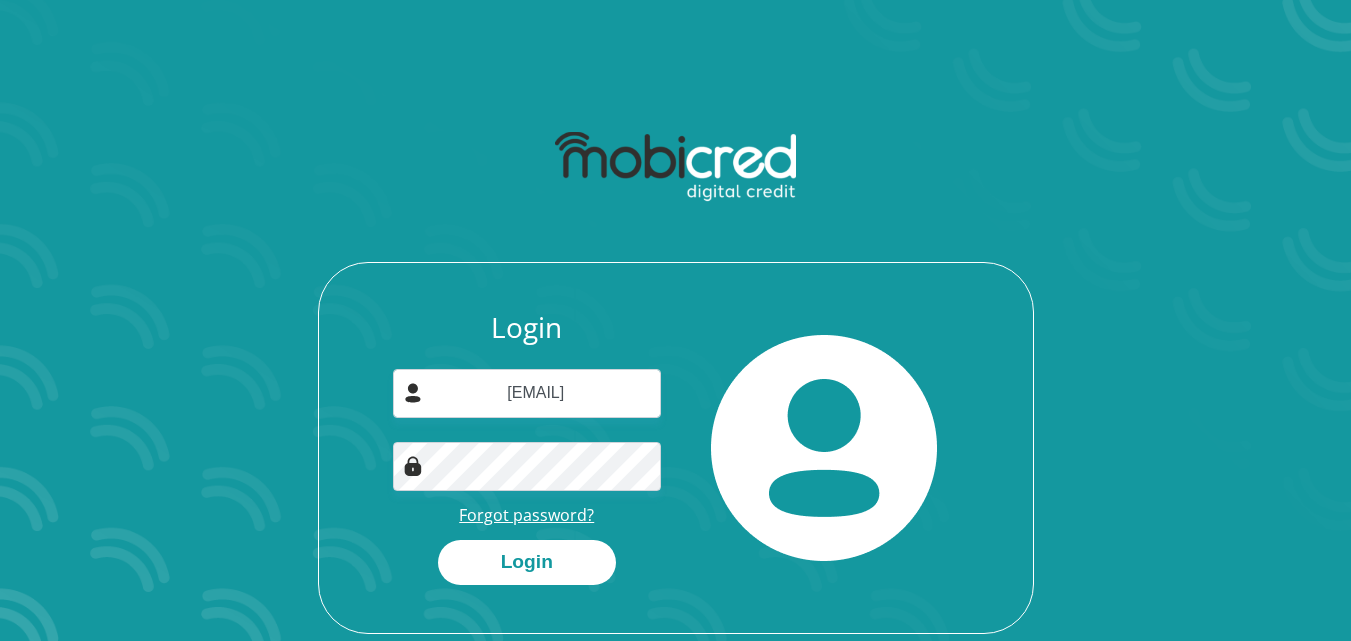 click on "Forgot password?" at bounding box center [526, 515] 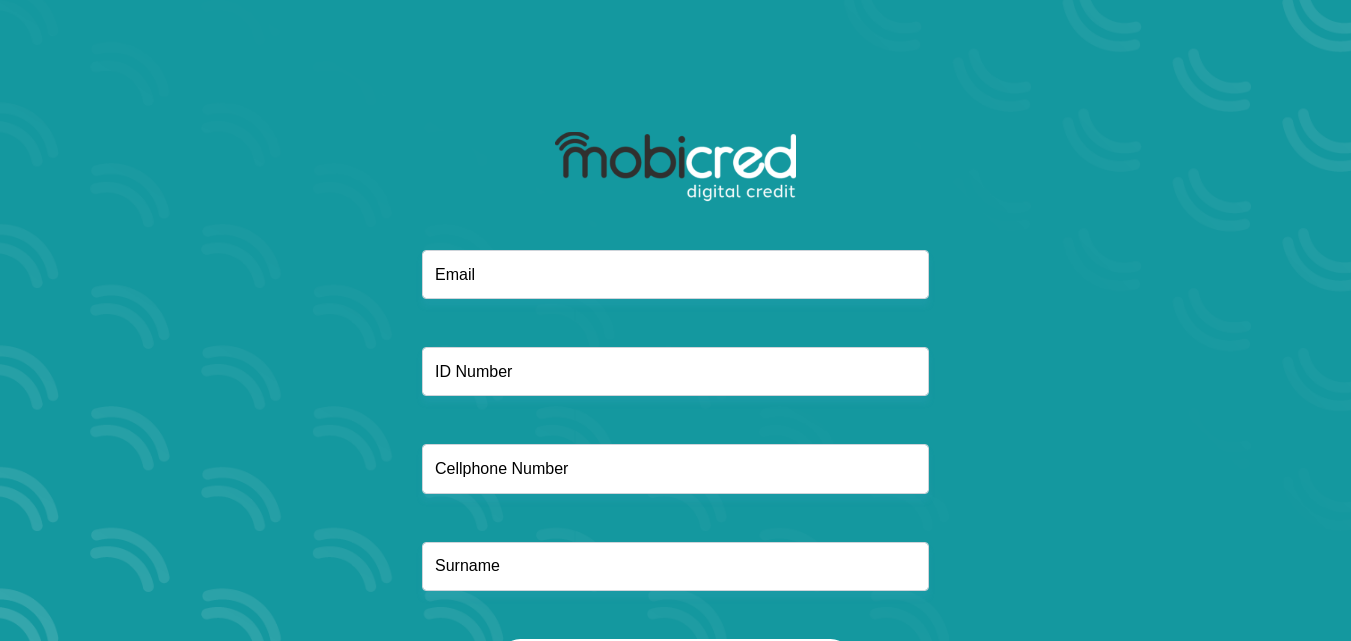 scroll, scrollTop: 0, scrollLeft: 0, axis: both 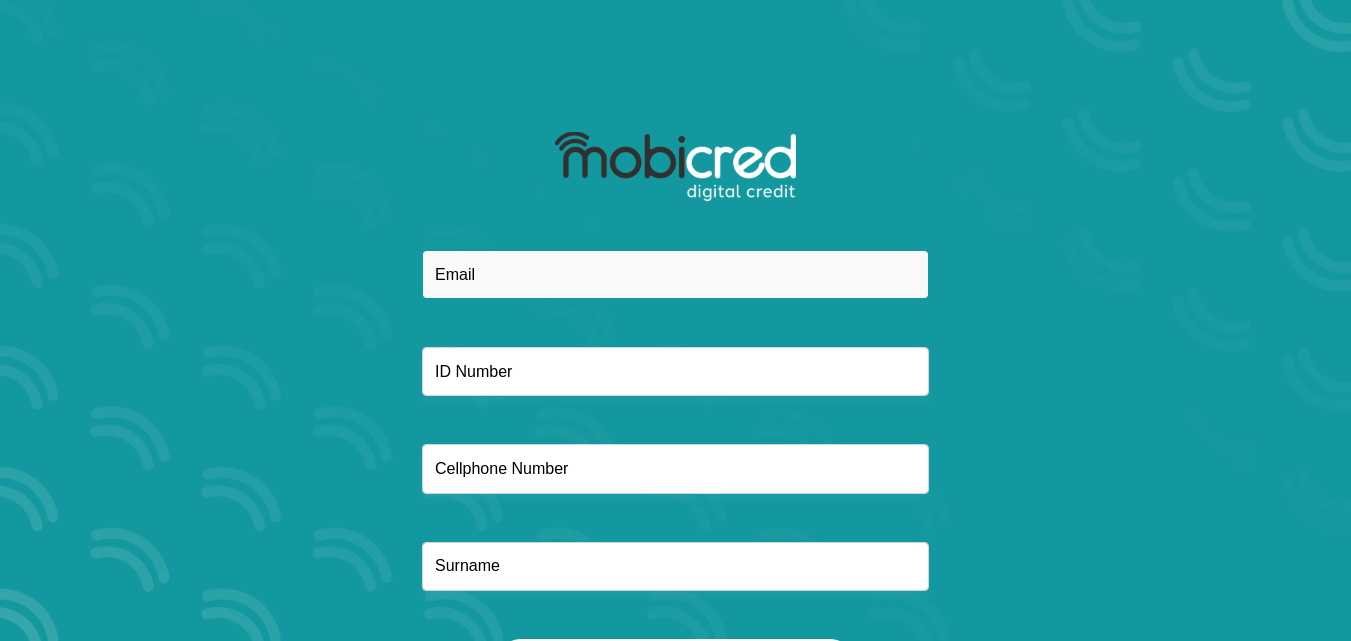 click at bounding box center [675, 274] 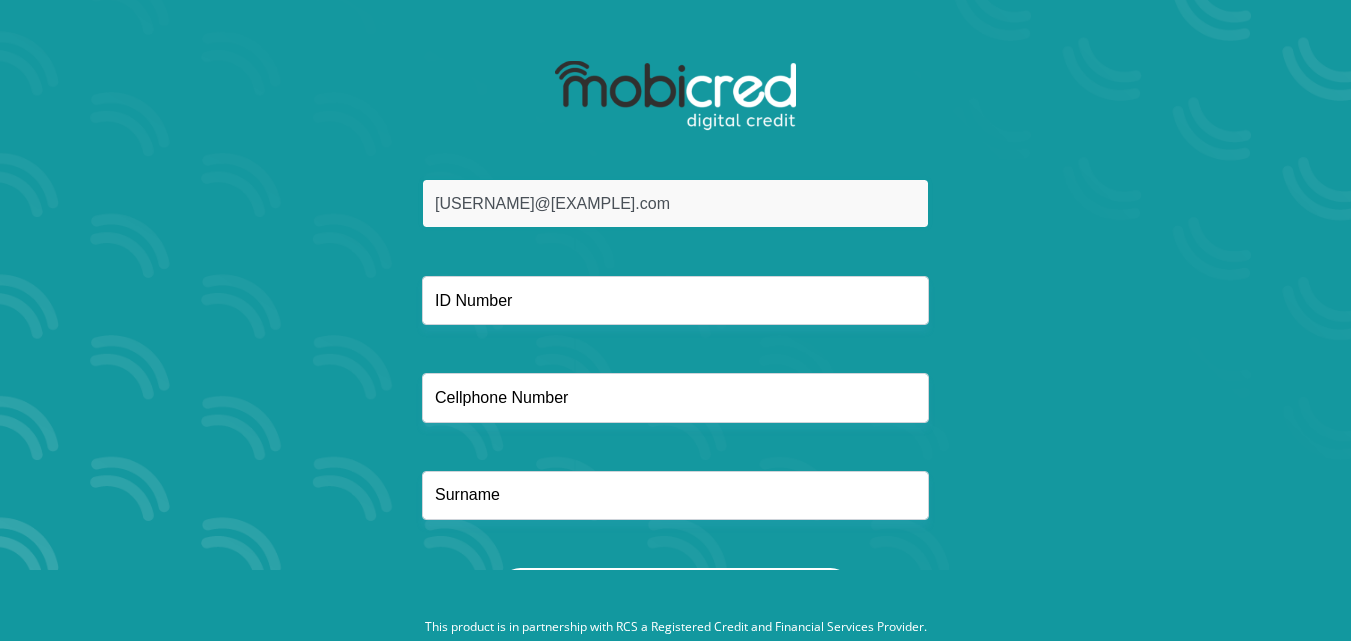 scroll, scrollTop: 114, scrollLeft: 0, axis: vertical 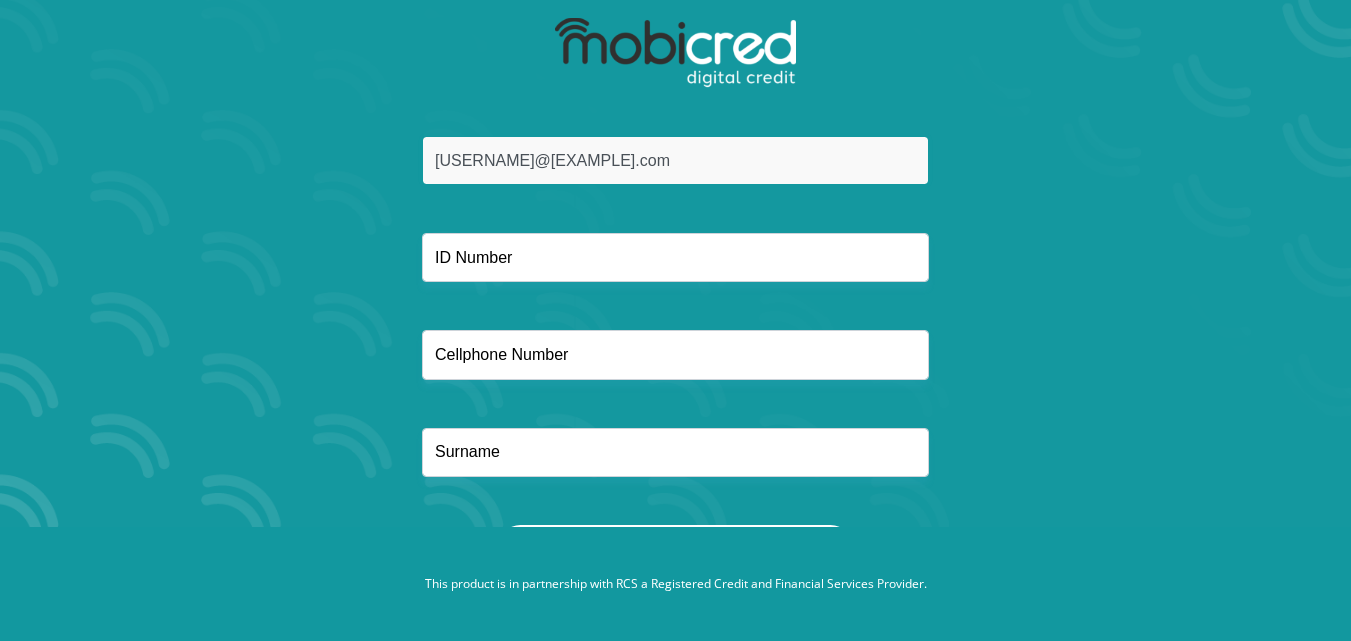 type on "[USERNAME]@[EXAMPLE].com" 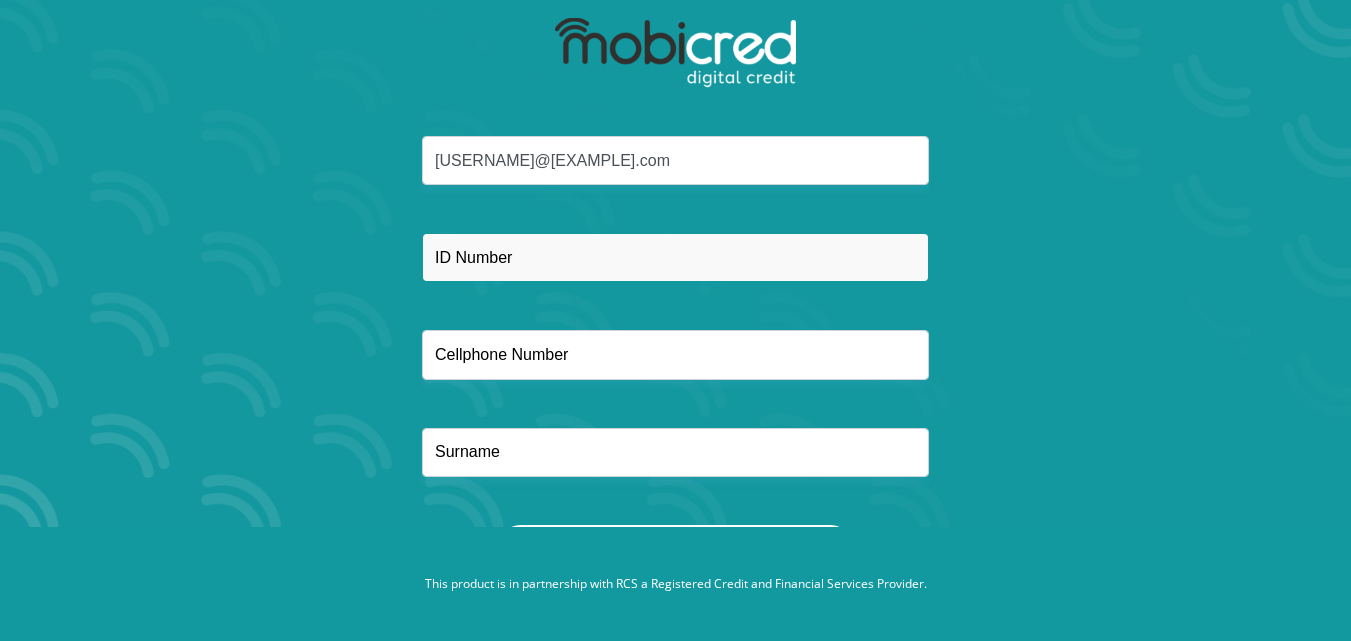 click at bounding box center (675, 257) 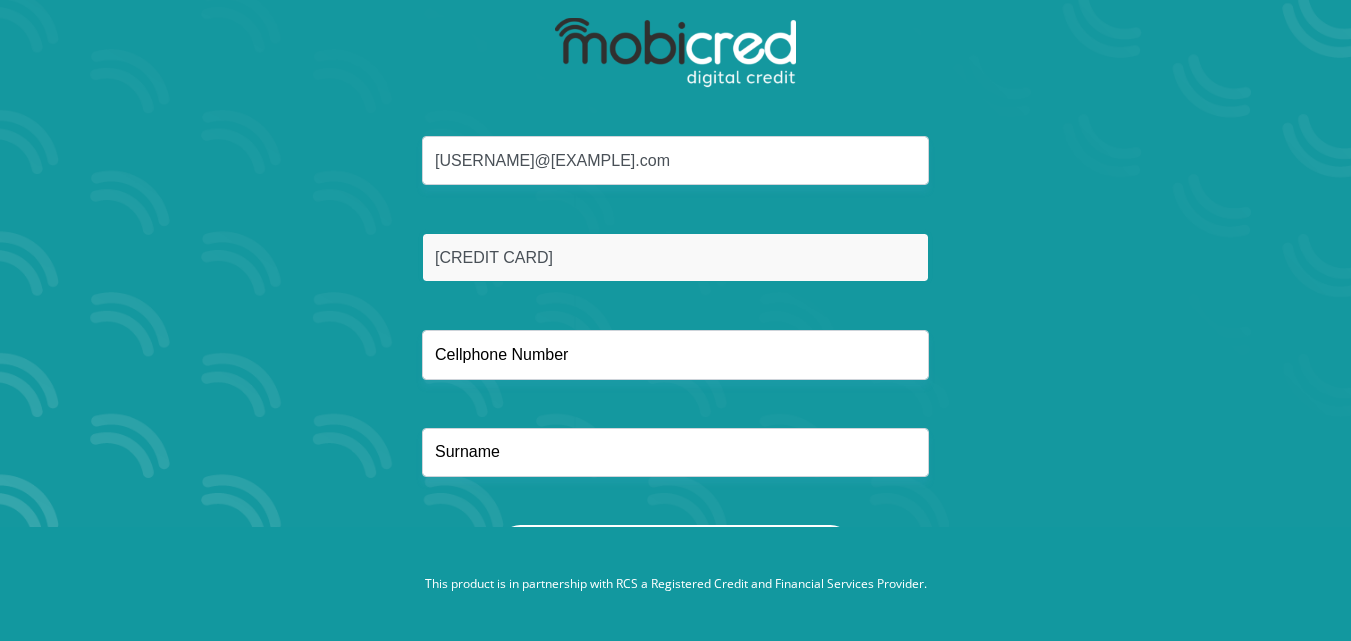type on "[CREDIT CARD]" 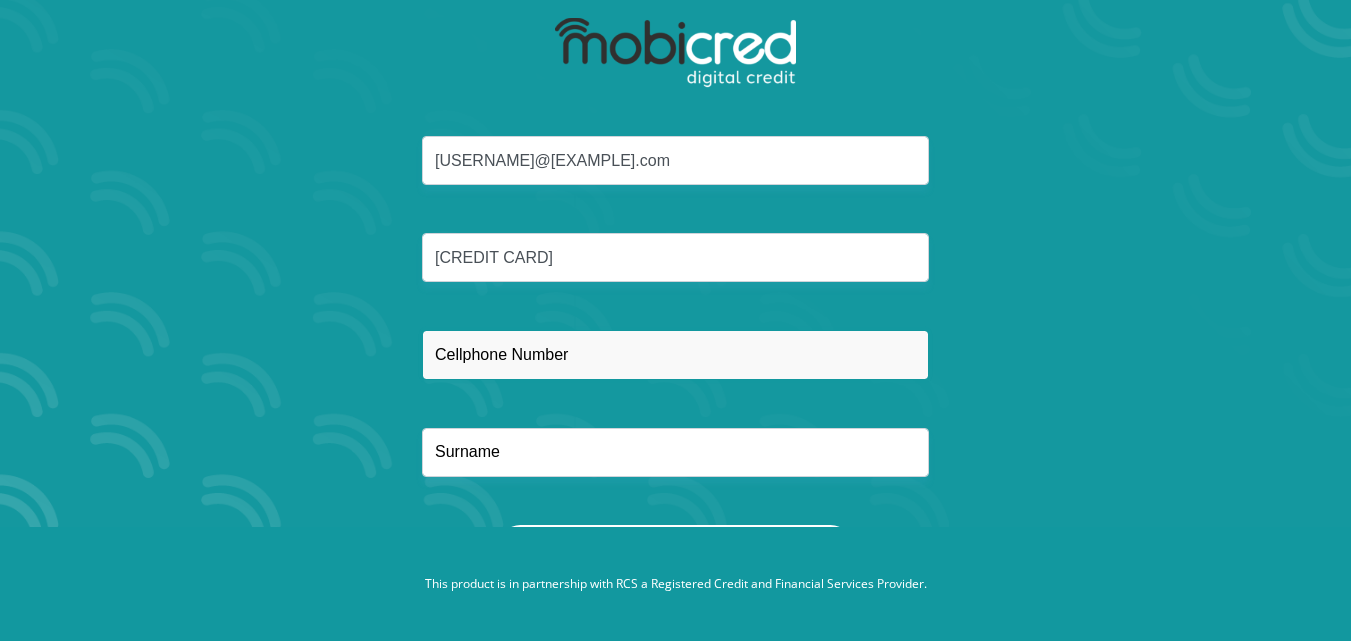 click at bounding box center [675, 354] 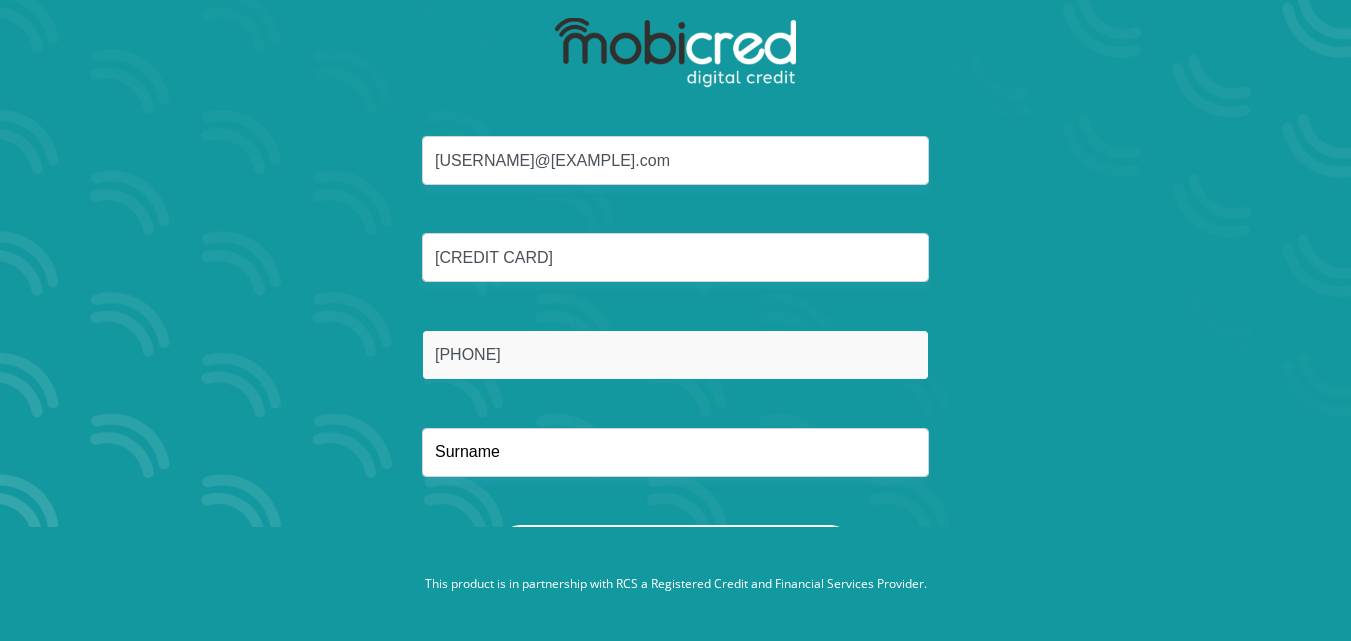 type on "[PHONE]" 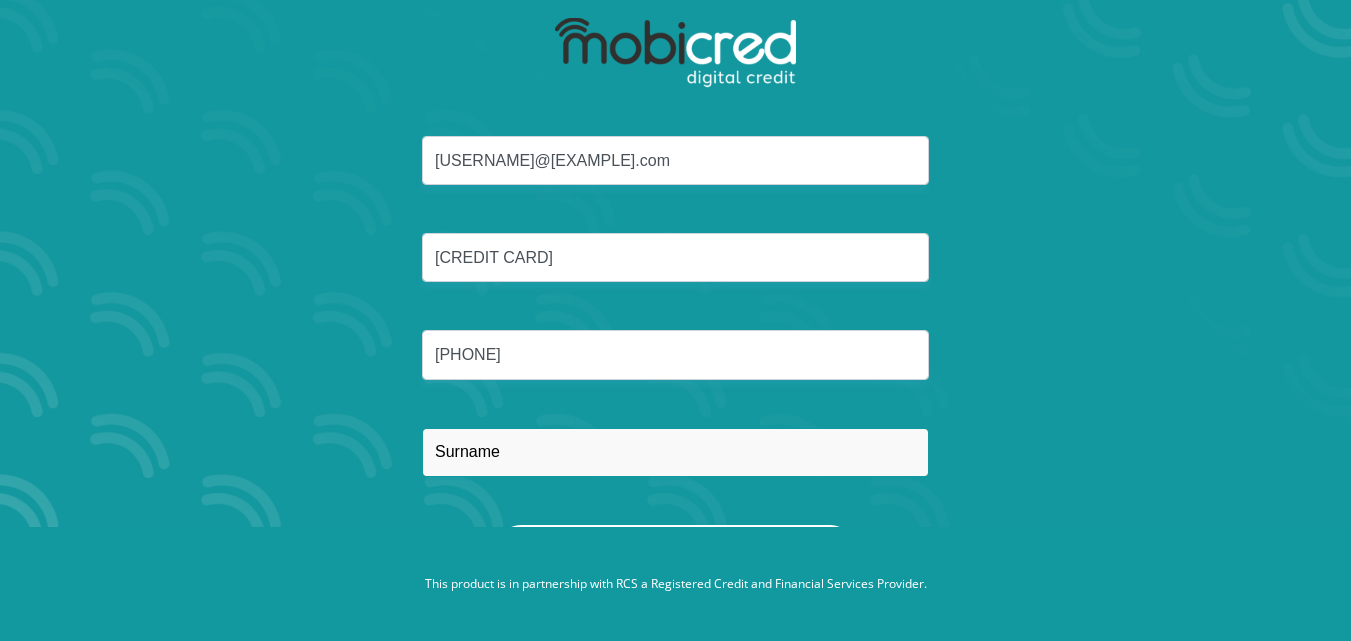 click at bounding box center [675, 452] 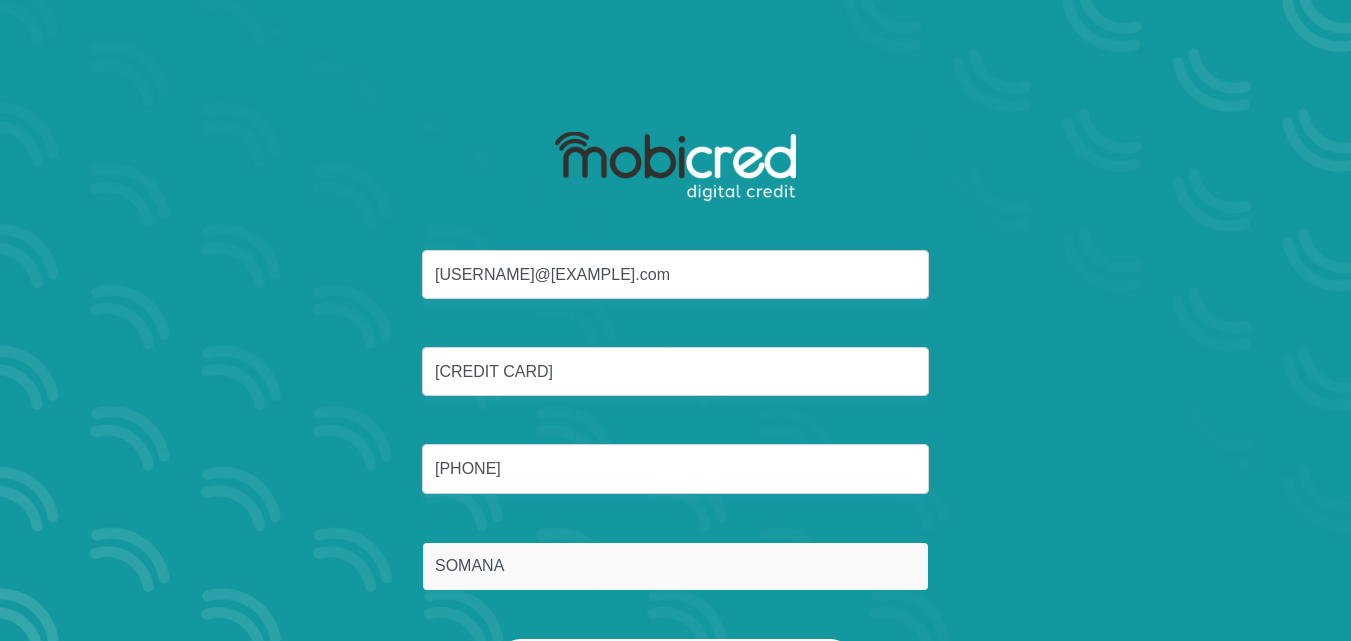 scroll, scrollTop: 114, scrollLeft: 0, axis: vertical 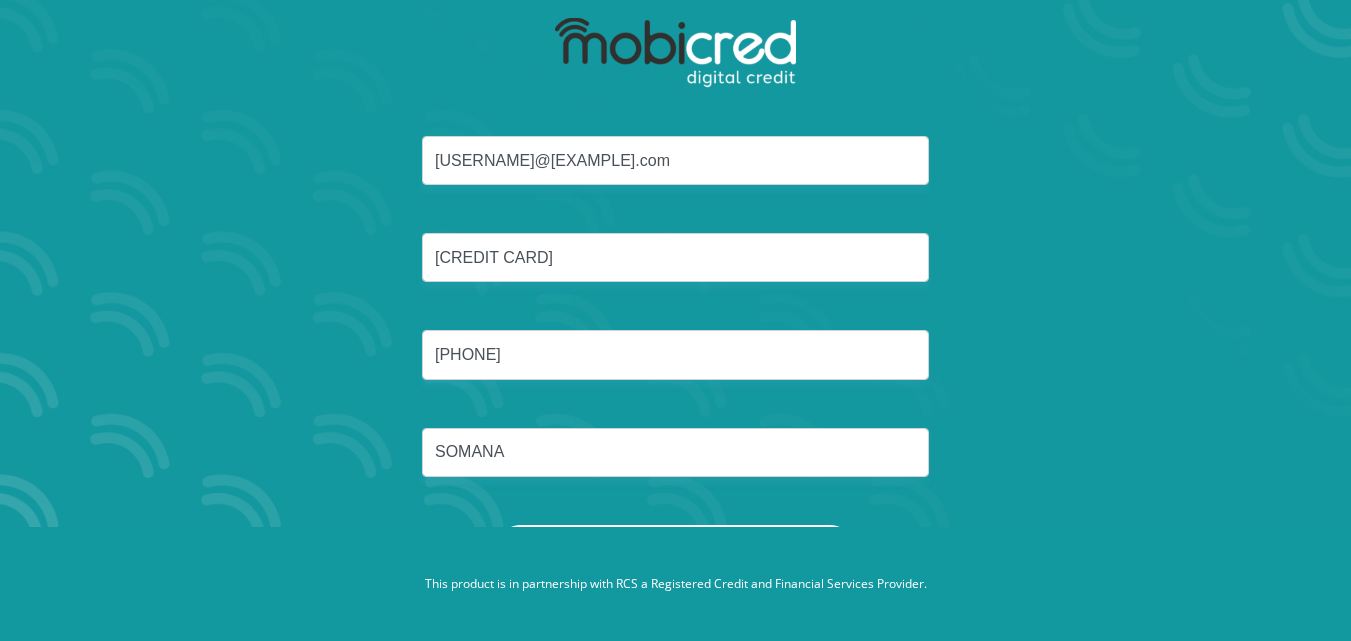 click on "Reset Password" at bounding box center (675, 547) 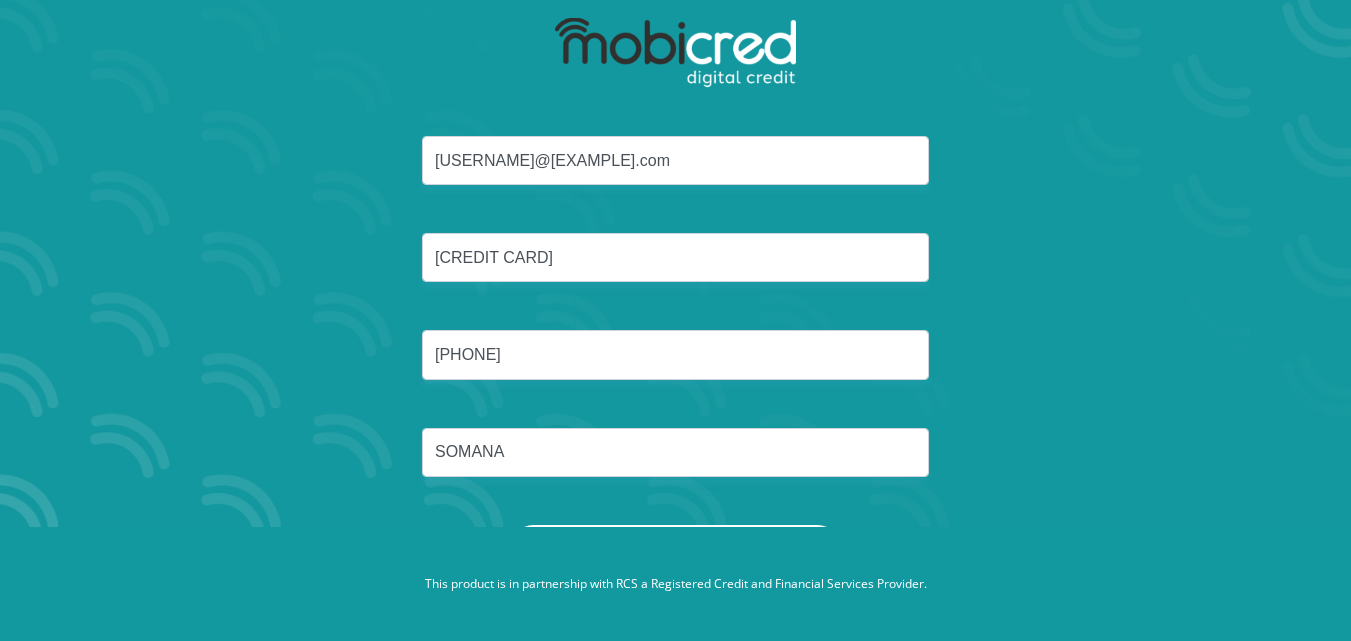 scroll, scrollTop: 0, scrollLeft: 0, axis: both 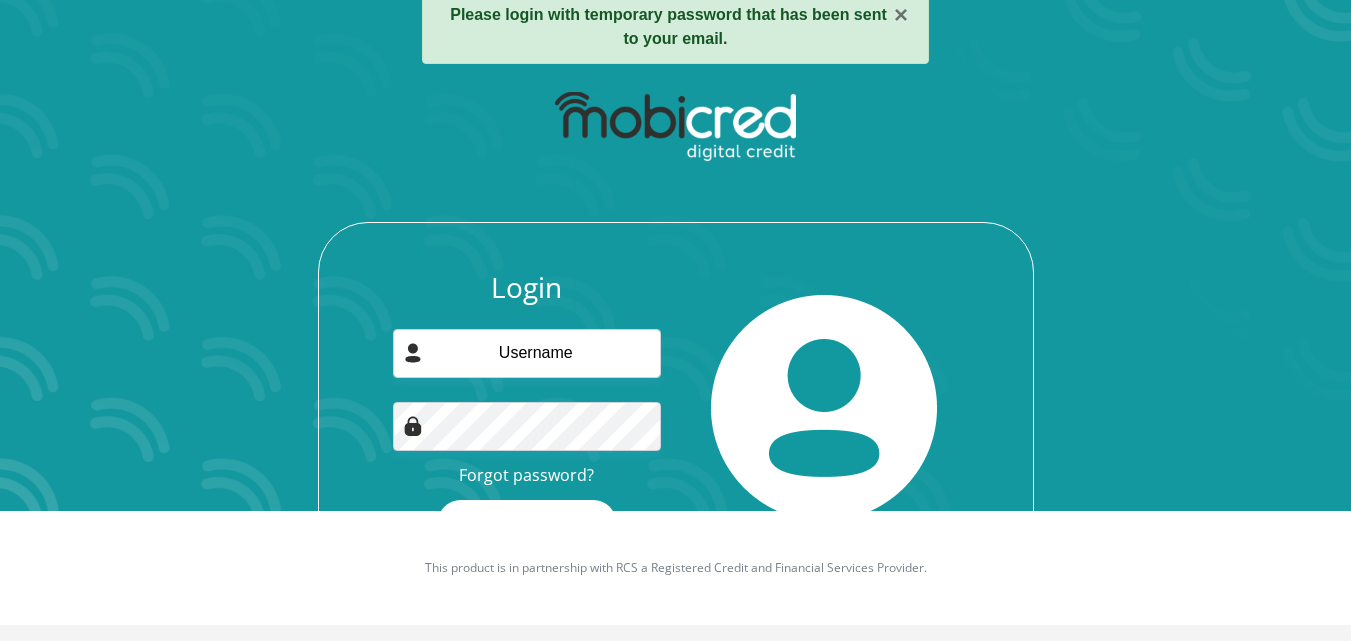 click on "This product is in partnership with RCS a Registered Credit and Financial Services Provider." at bounding box center [675, 568] 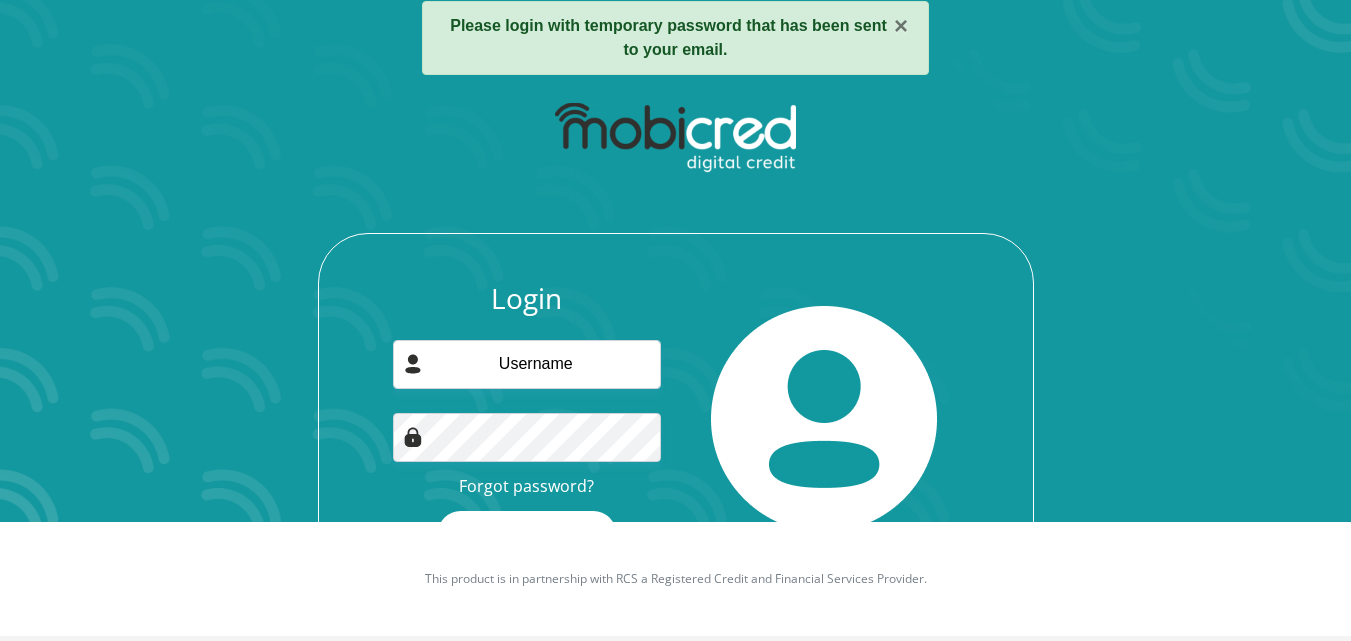scroll, scrollTop: 117, scrollLeft: 0, axis: vertical 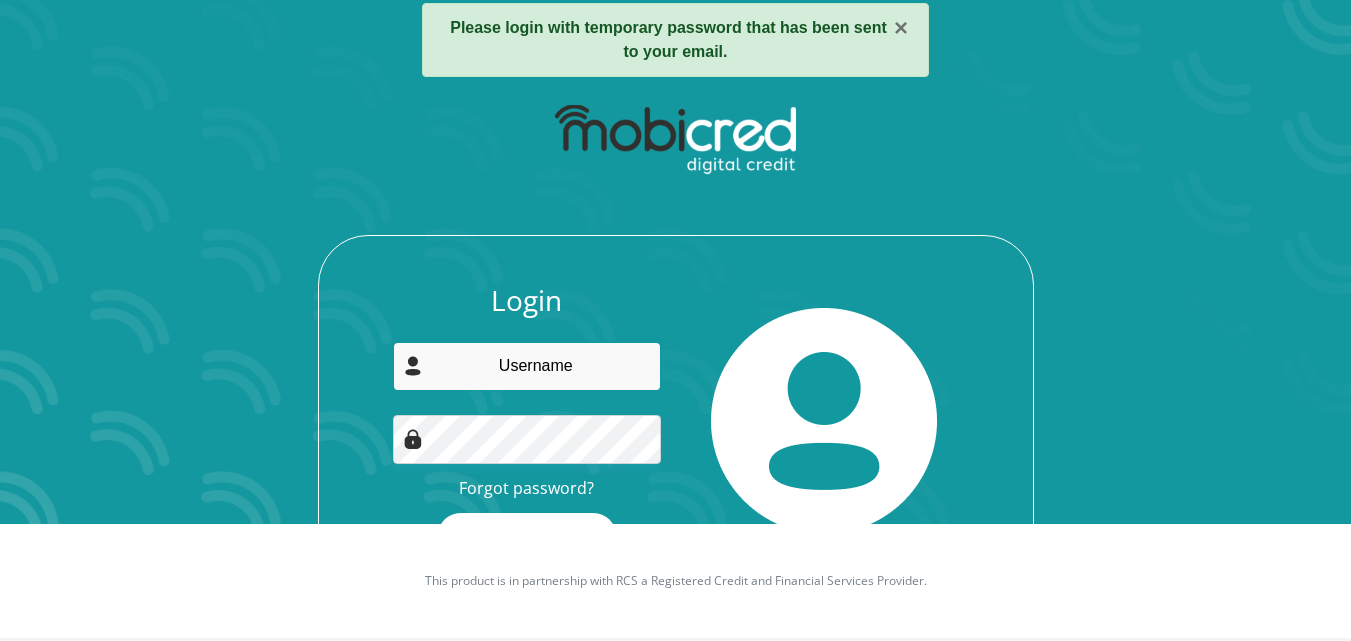 click at bounding box center [527, 366] 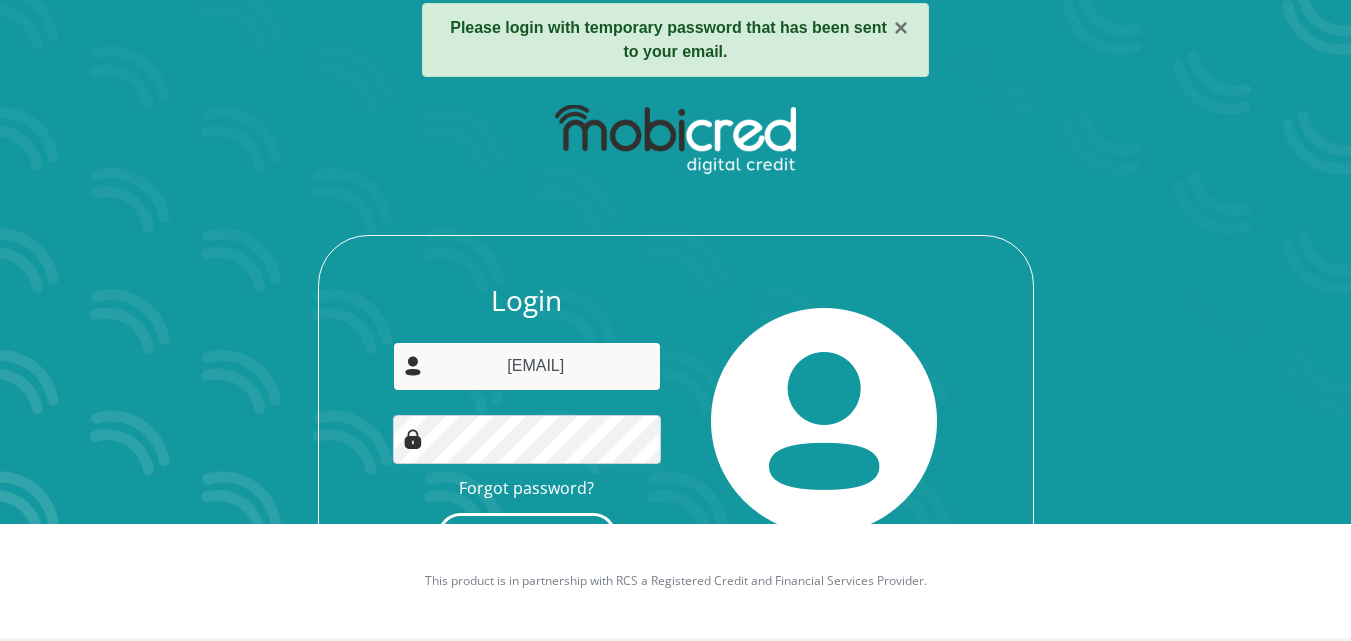 type on "[USERNAME]@[EXAMPLE].com" 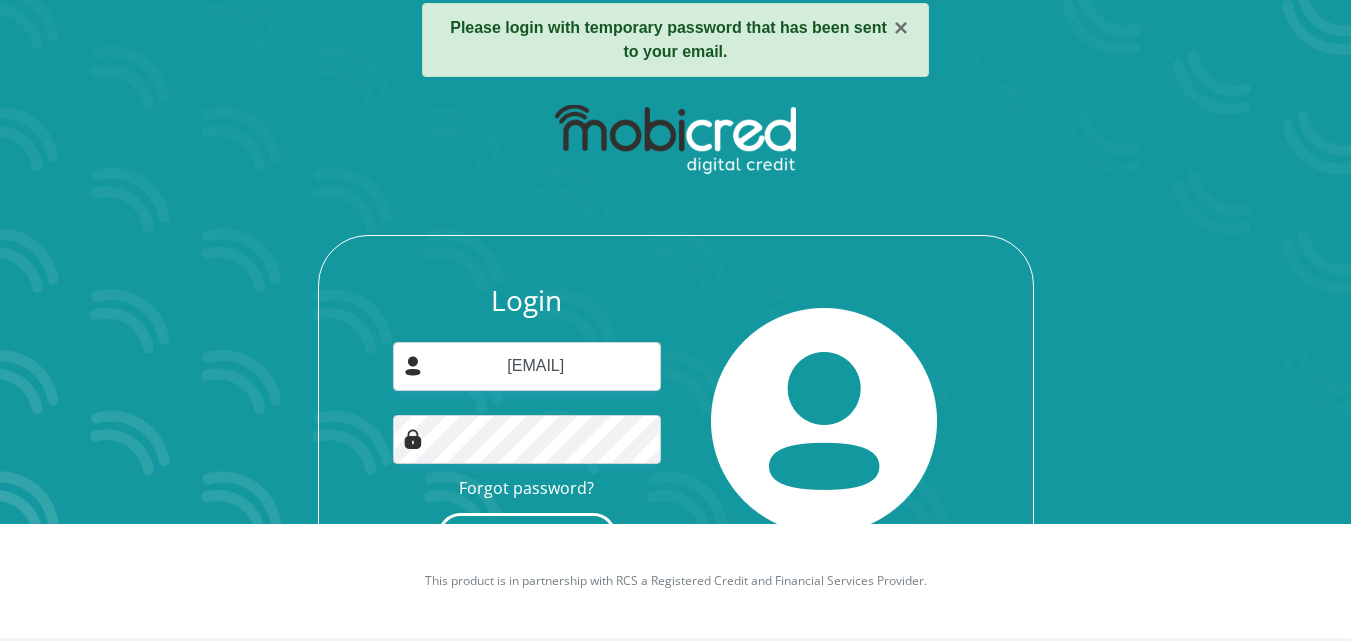 click on "Login" at bounding box center [527, 535] 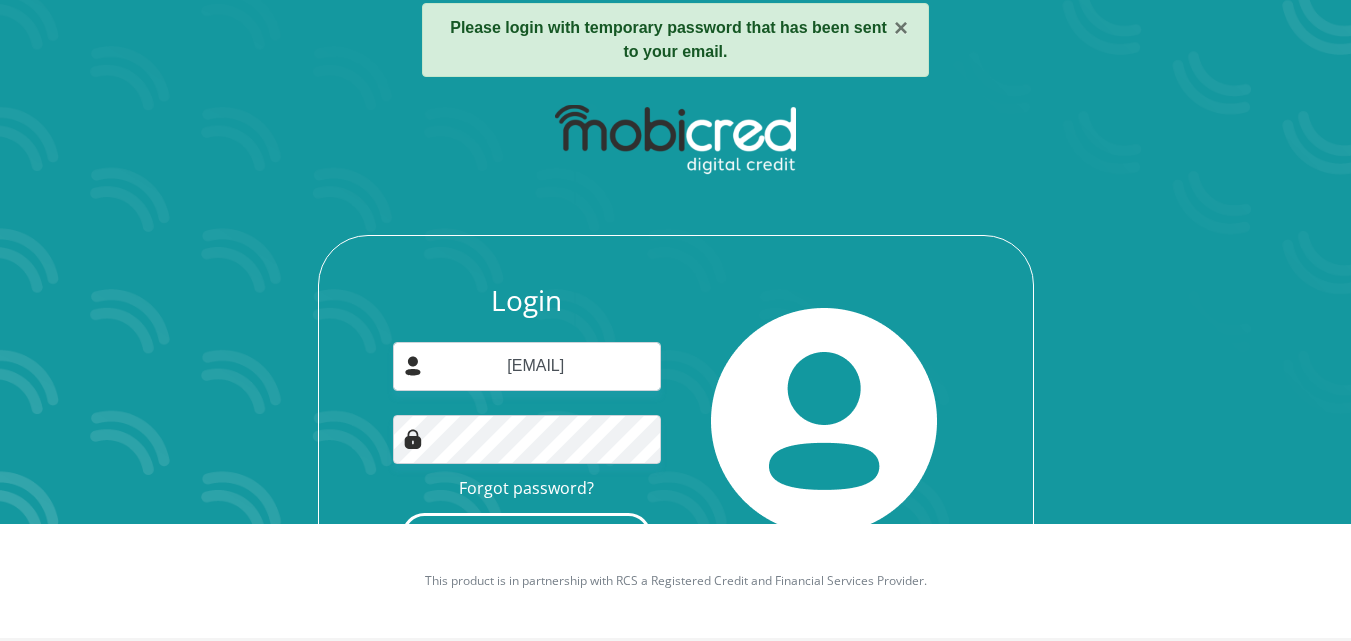 scroll, scrollTop: 0, scrollLeft: 0, axis: both 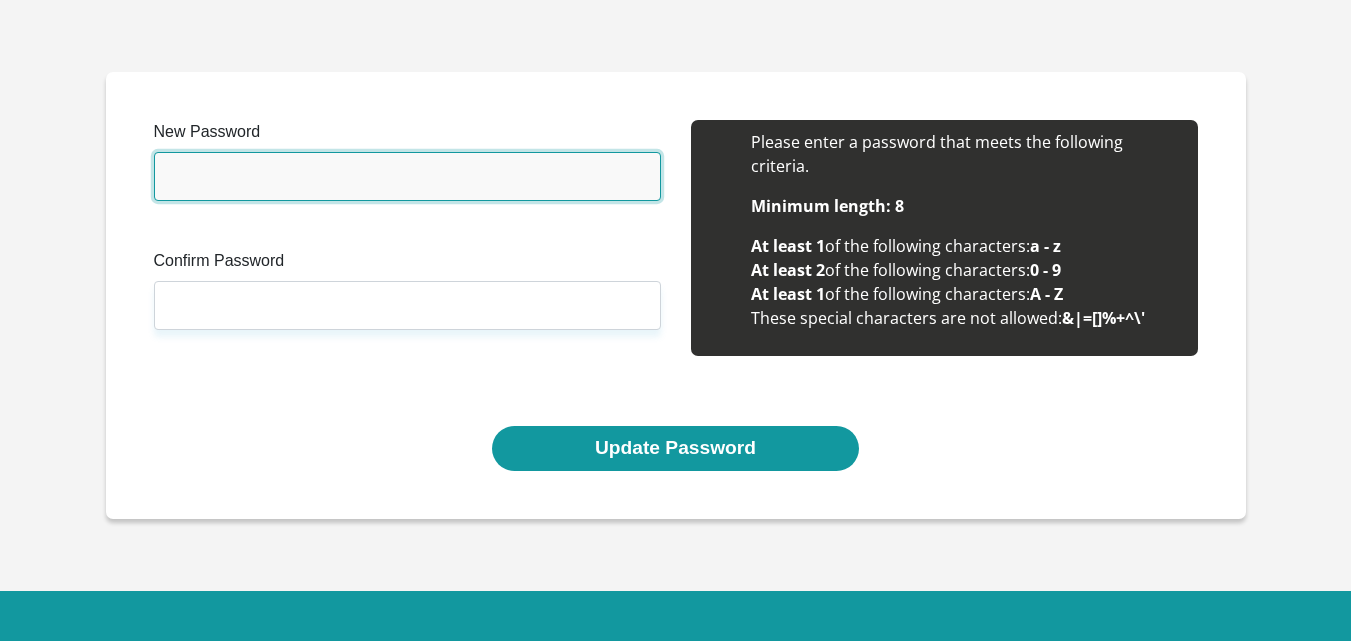 click on "New Password" at bounding box center [407, 176] 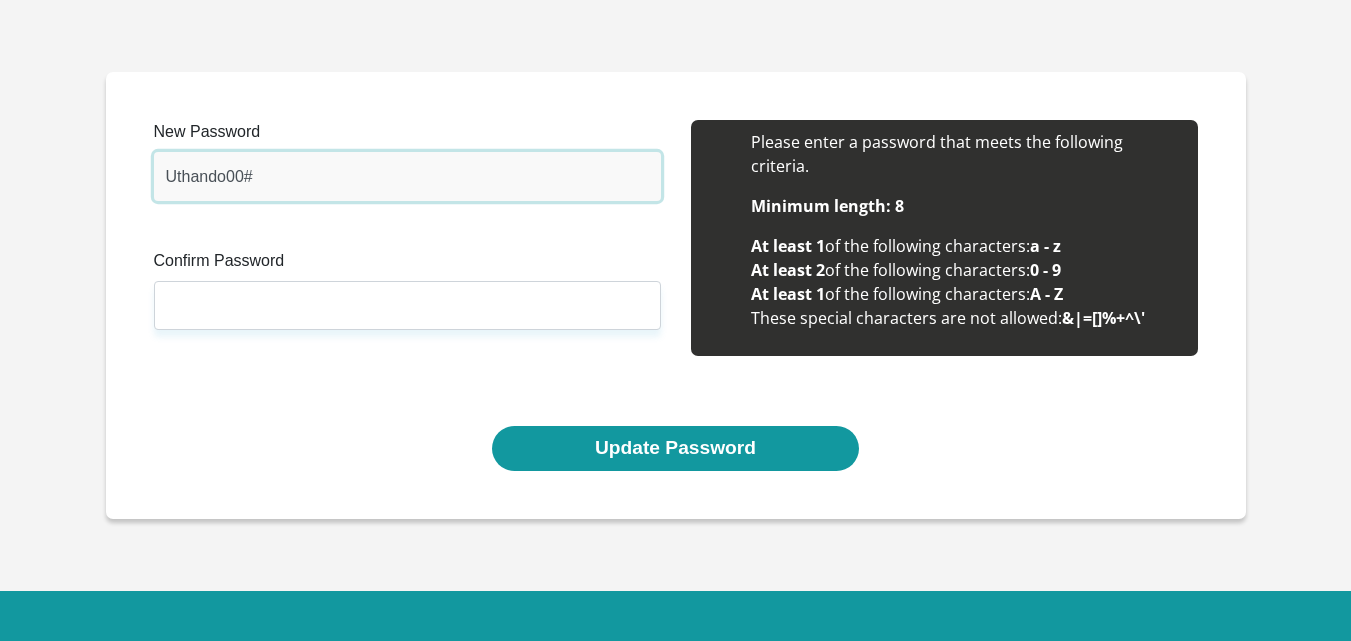type on "Uthando00#" 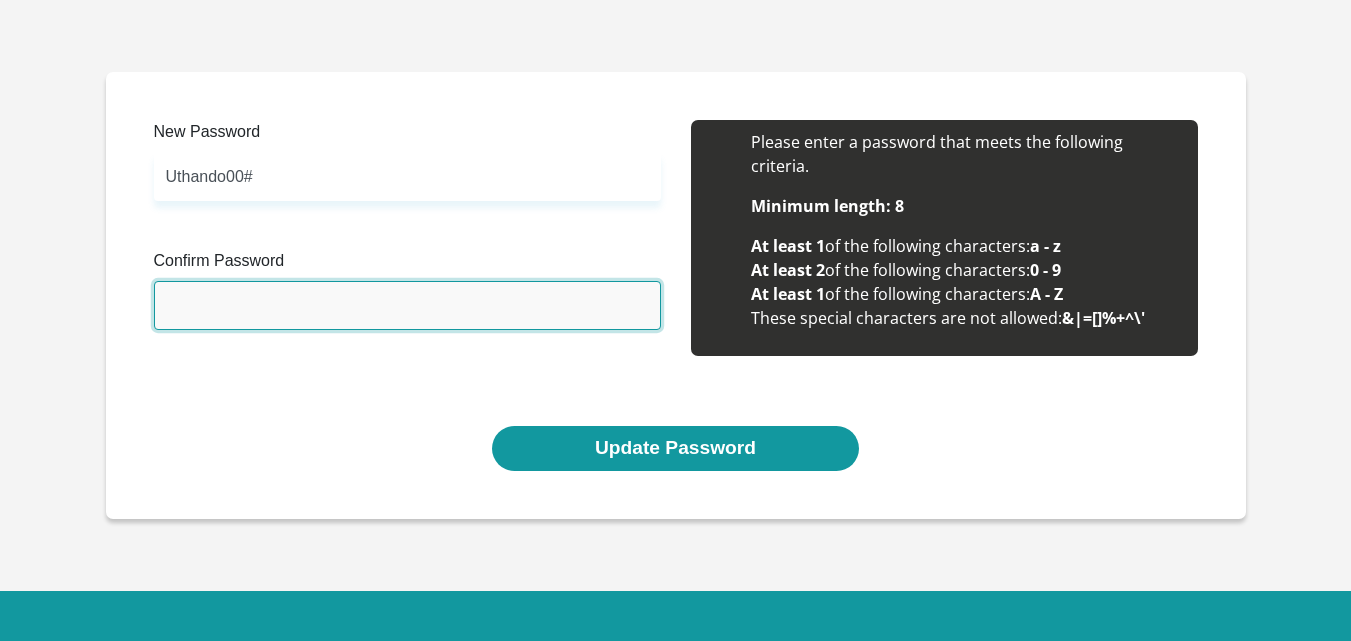 click on "Confirm Password" at bounding box center [407, 305] 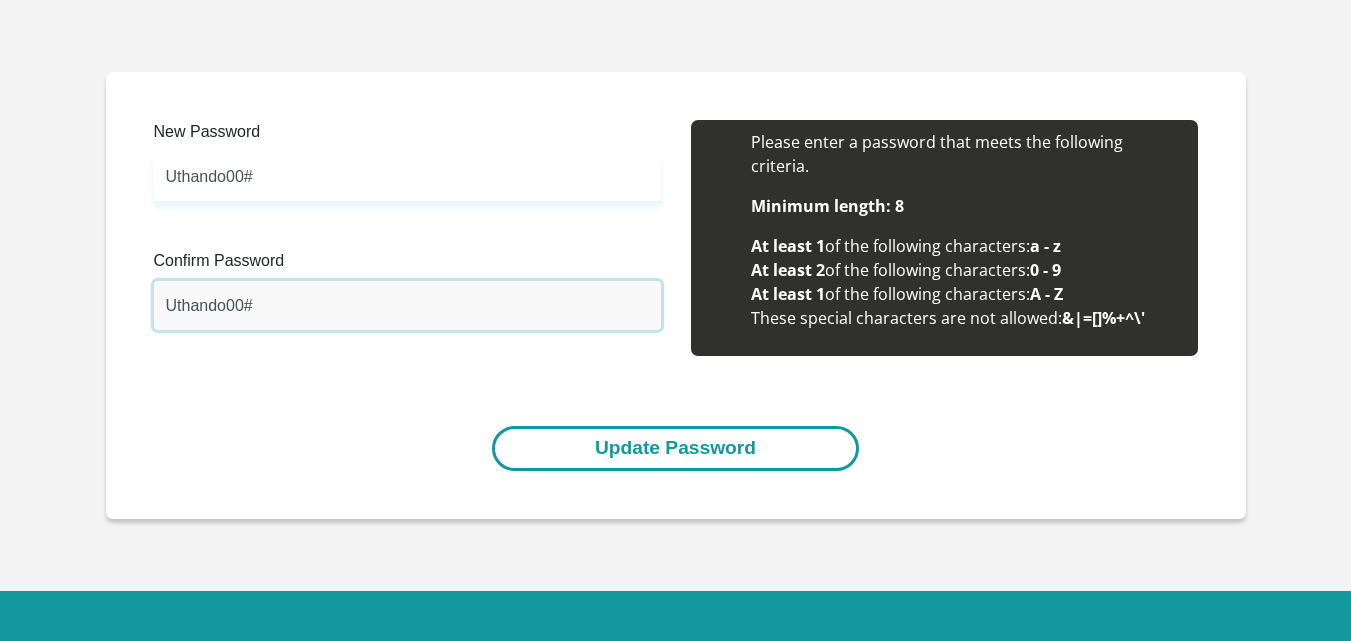 type on "Uthando00#" 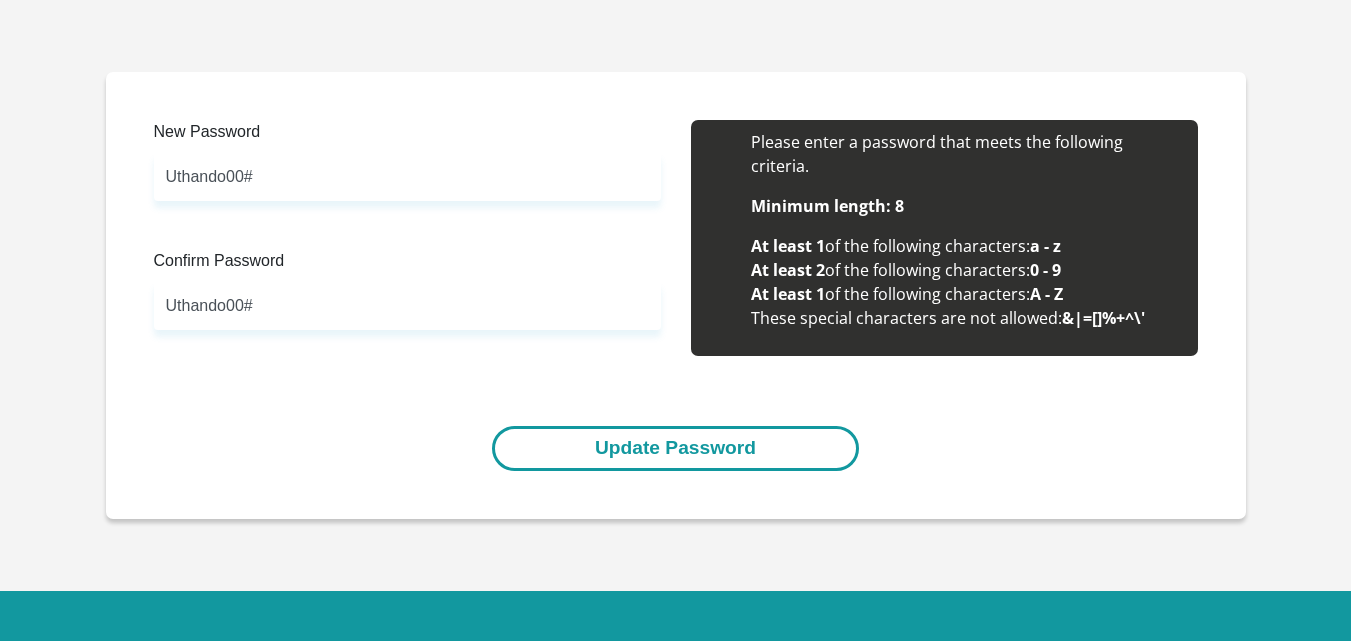 click on "Update Password" at bounding box center [675, 448] 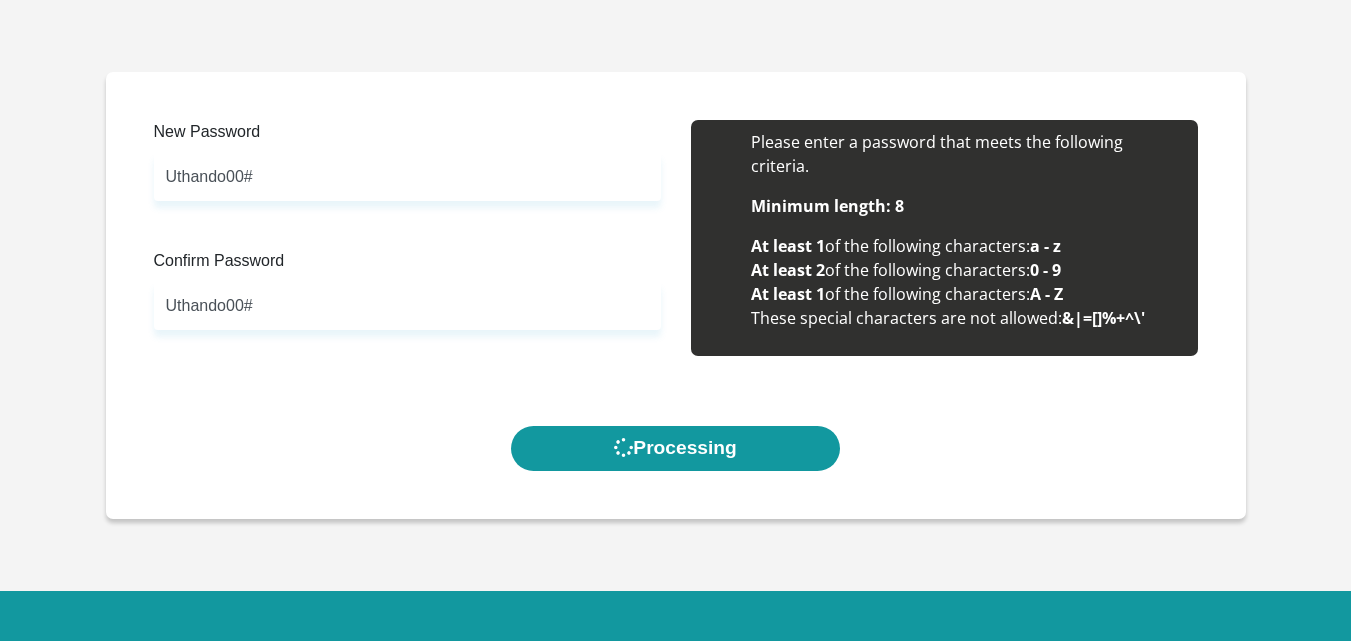 scroll, scrollTop: 0, scrollLeft: 0, axis: both 